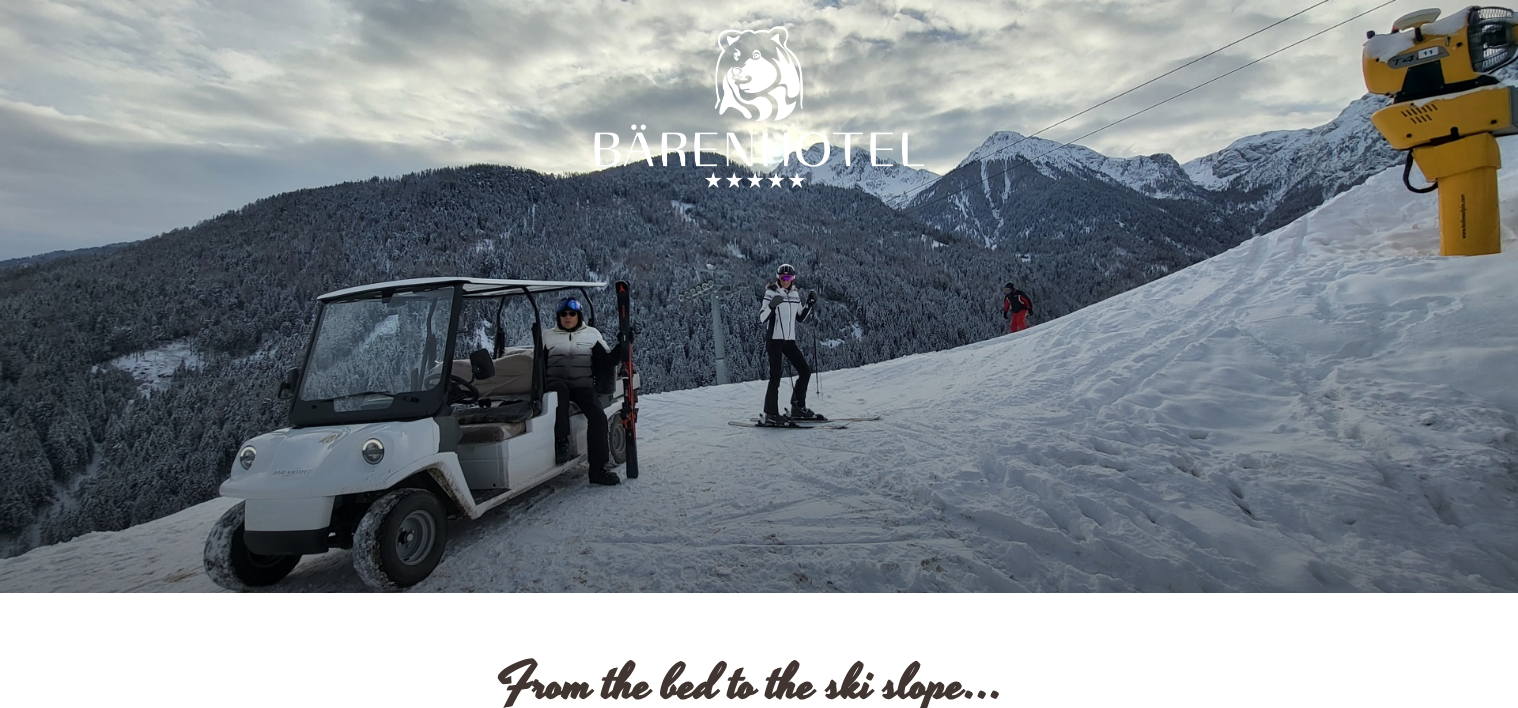 scroll, scrollTop: 0, scrollLeft: 0, axis: both 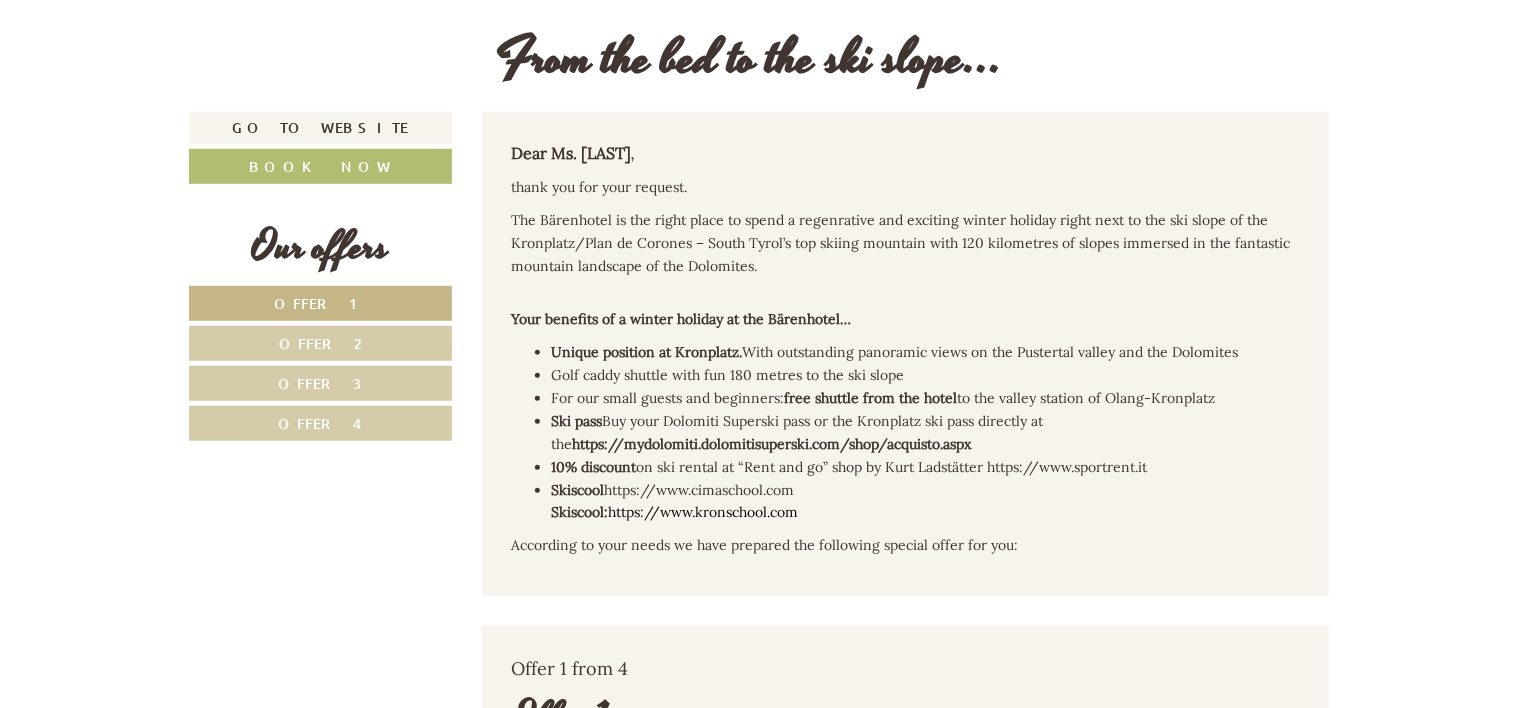 click on "Dear Ms. [LAST NAME] ,
thank you for your request.
The Bärenhotel is the right place to spend a regenrative and exciting winter holiday right next to the ski slope of the Kronplatz/Plan de Corones – South Tyrol’s top skiing mountain with 120 kilometres of slopes immersed in the fantastic mountain landscape of the Dolomites.
Your benefits of a winter holiday at the Bärenhotel…
Unique position at Kronplatz.  With outstanding panoramic views on the Pustertal valley and the Dolomites
Golf caddy shuttle with fun 180 metres to the ski slope
For our small guests and beginners:  free shuttle from the hotel  to the valley station of Olang-Kronplatz
Ski pass  Buy your Dolomiti Superski pass or the Kronplatz ski pass directly at the  https://mydolomiti.dolomiti.superski.com/shop/acquisto.aspx
10% discount  on ski rental at “Rent and go” shop by Kurt Ladstätter   https://www.sportrent.it
Skiscool : https://www.cimaschool.com
Skiscool:  https://www.kronschool.com" at bounding box center (906, 354) 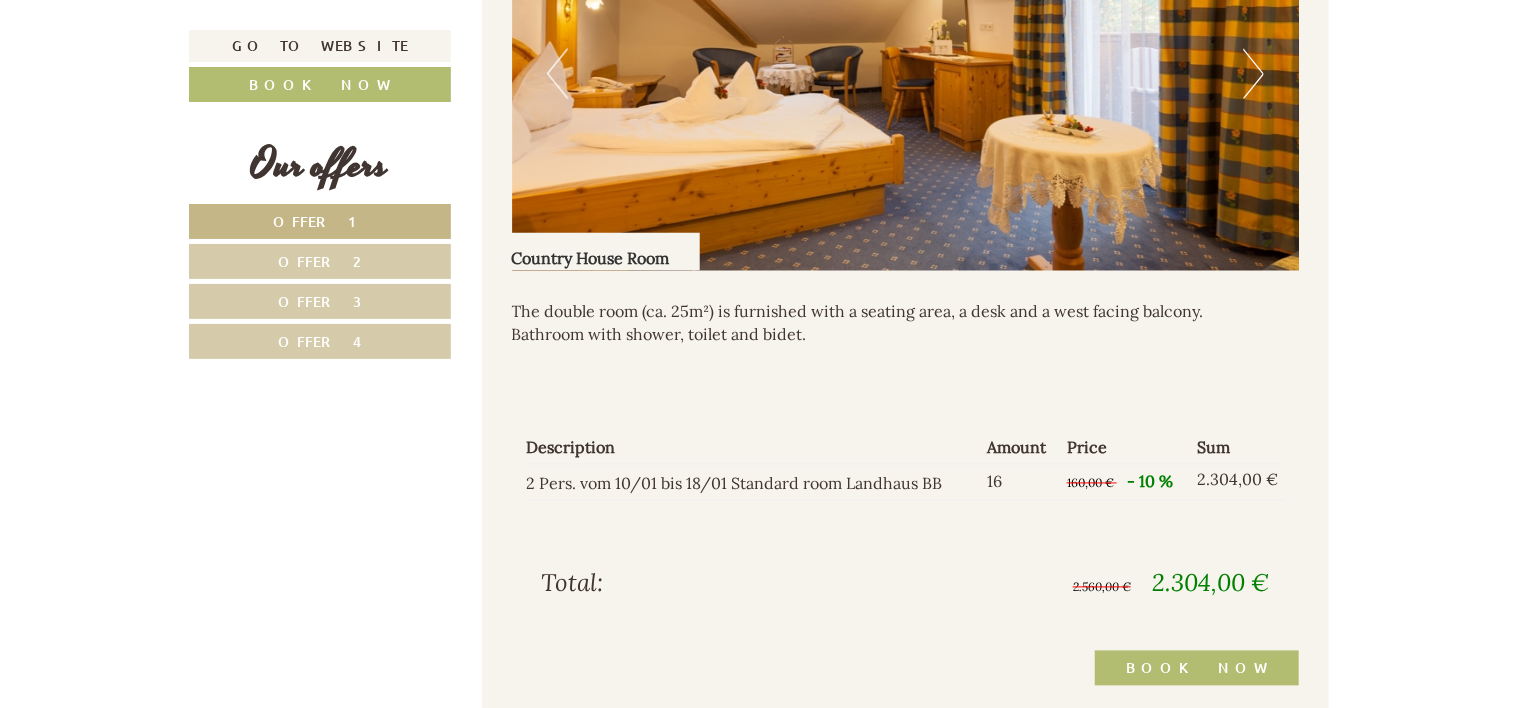 scroll, scrollTop: 1746, scrollLeft: 0, axis: vertical 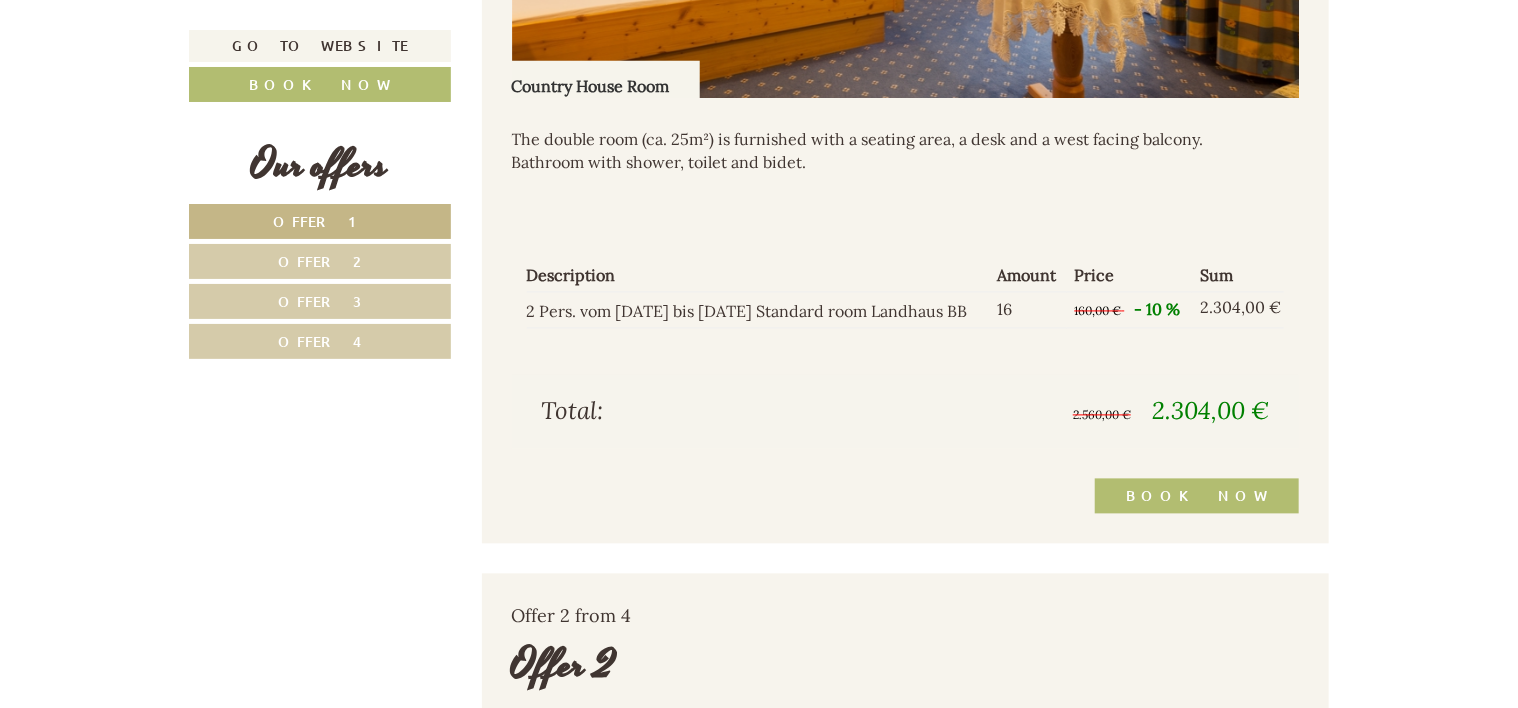 click on "From the bed to the ski slope...
Dear Ms. Olga ,
thank you for your request.
The Bärenhotel is the right place to spend a regenrative and exciting winter holiday right next to the ski slope of the Kronplatz/Plan de Corones – South Tyrol’s top skiing mountain with 120 kilometres of slopes immersed in the fantastic mountain landscape of the Dolomites.
Your benefits of a winter holiday at the Bärenhotel…
Unique position at Kronplatz.  With outstanding panoramic views on the Pustertal valley and the Dolomites
Golf caddy shuttle with fun 180 metres to the ski slope
For our small guests and beginners:  free shuttle from the hotel
Ski pass" at bounding box center [759, 5539] 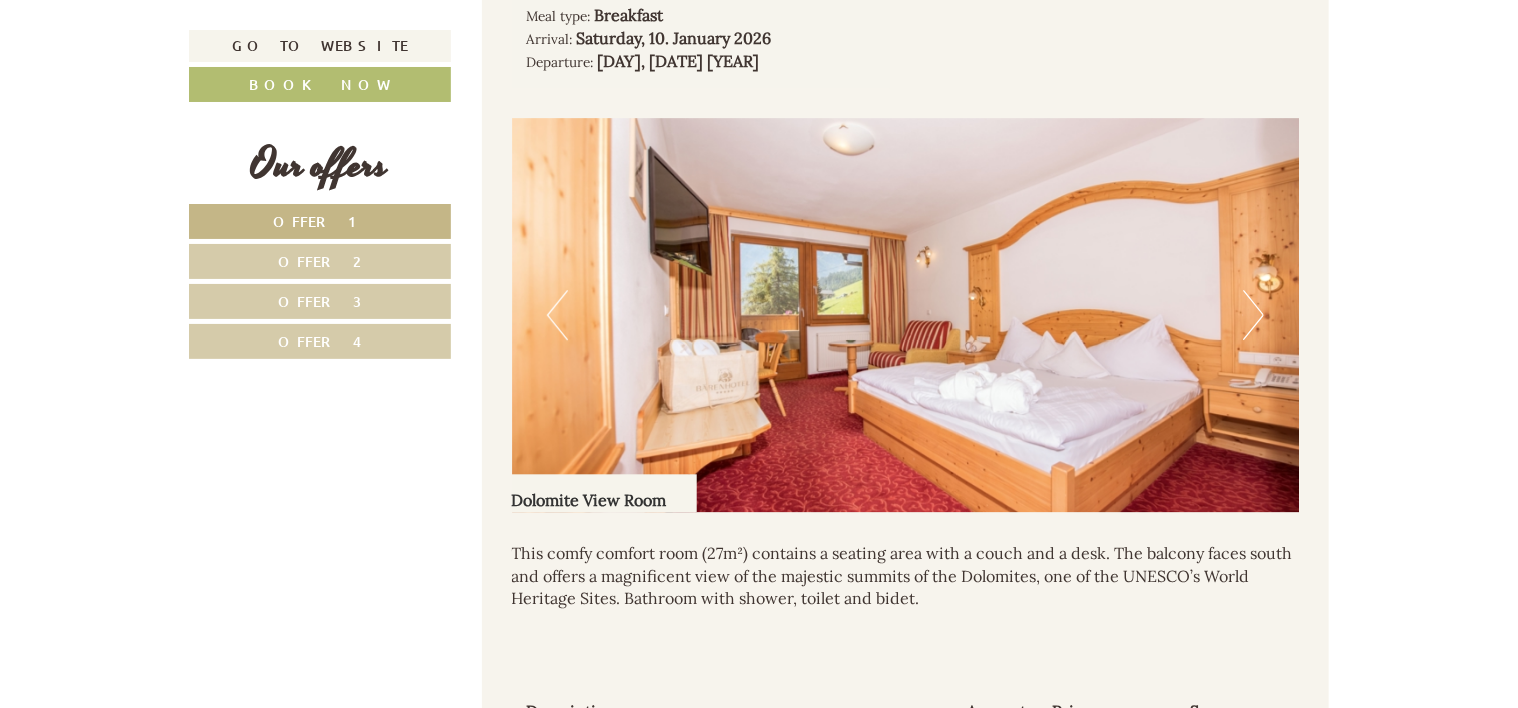 scroll, scrollTop: 2681, scrollLeft: 0, axis: vertical 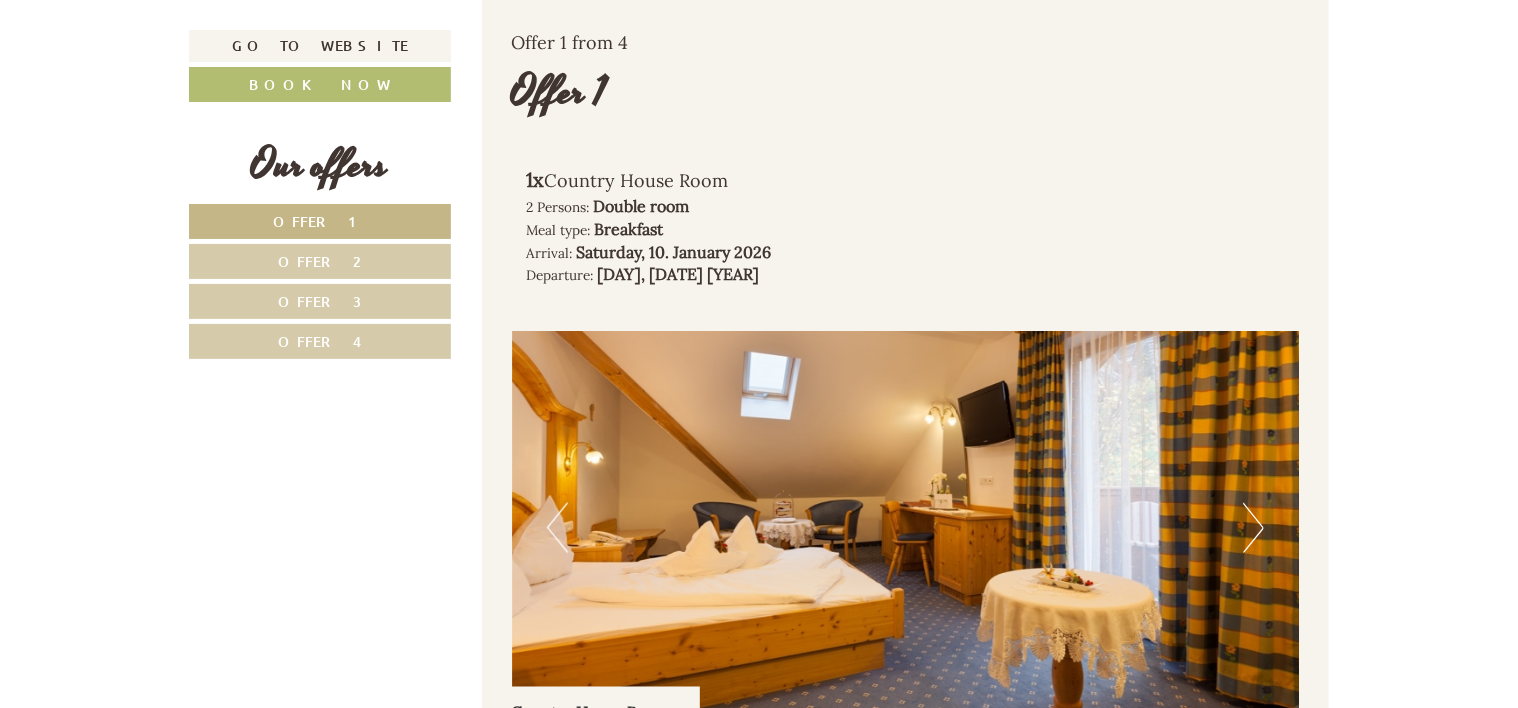 drag, startPoint x: 732, startPoint y: 176, endPoint x: 547, endPoint y: 180, distance: 185.04324 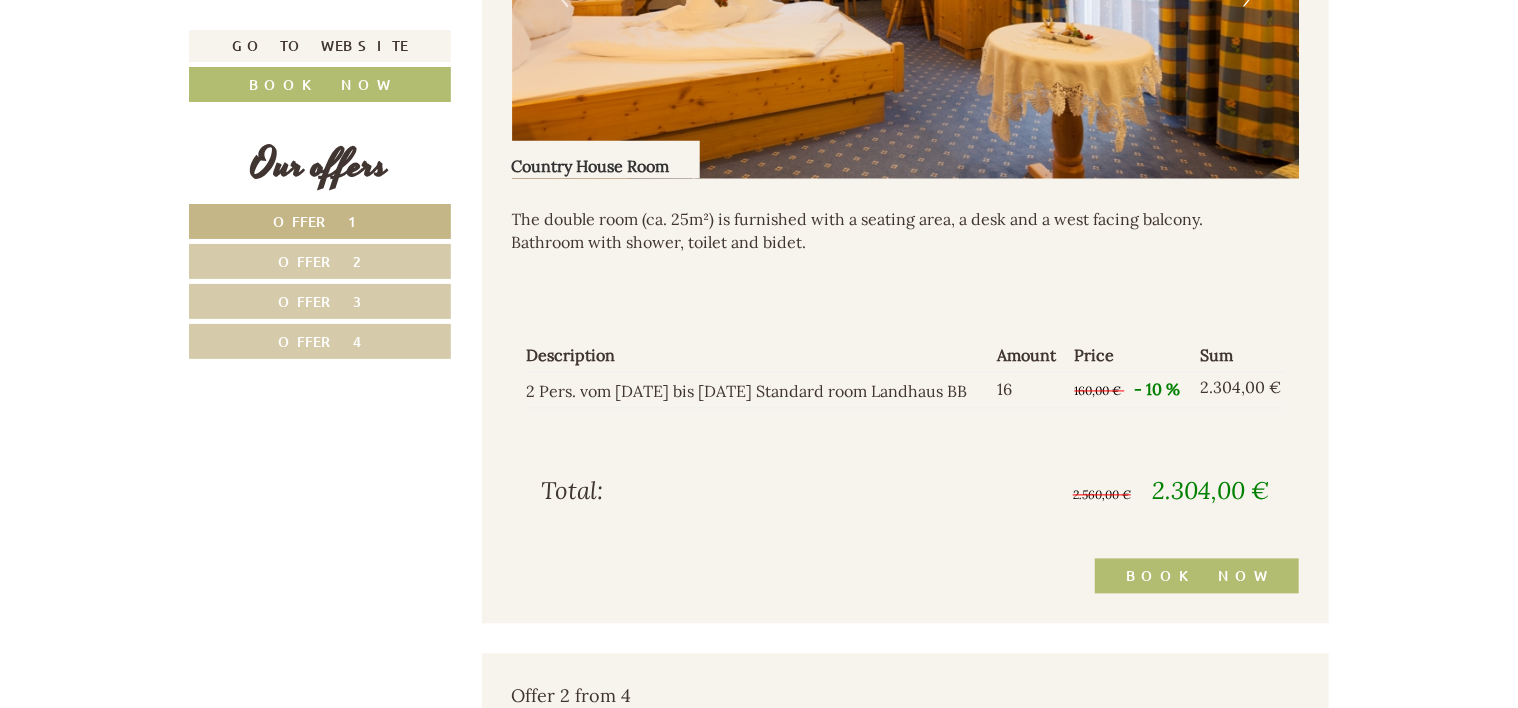 scroll, scrollTop: 1830, scrollLeft: 0, axis: vertical 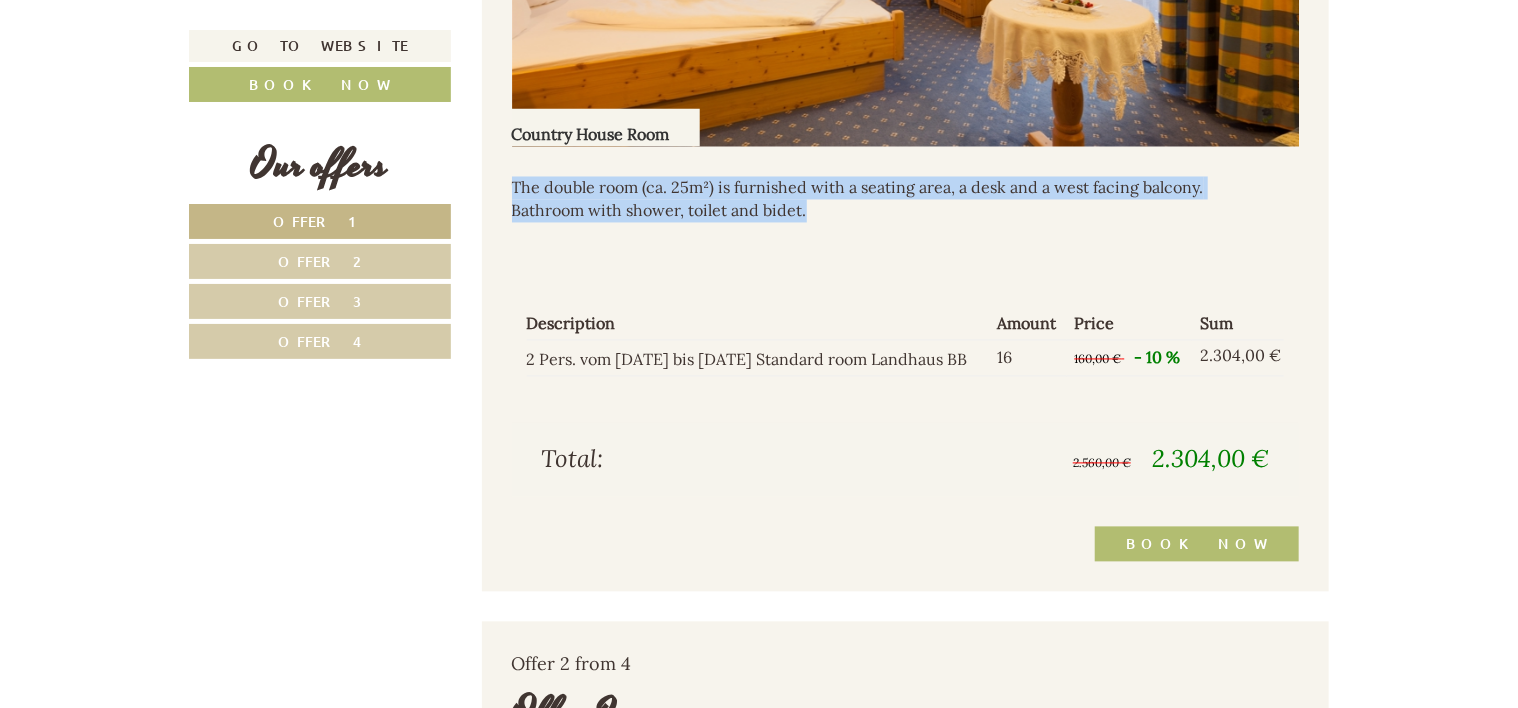 drag, startPoint x: 513, startPoint y: 184, endPoint x: 820, endPoint y: 203, distance: 307.58737 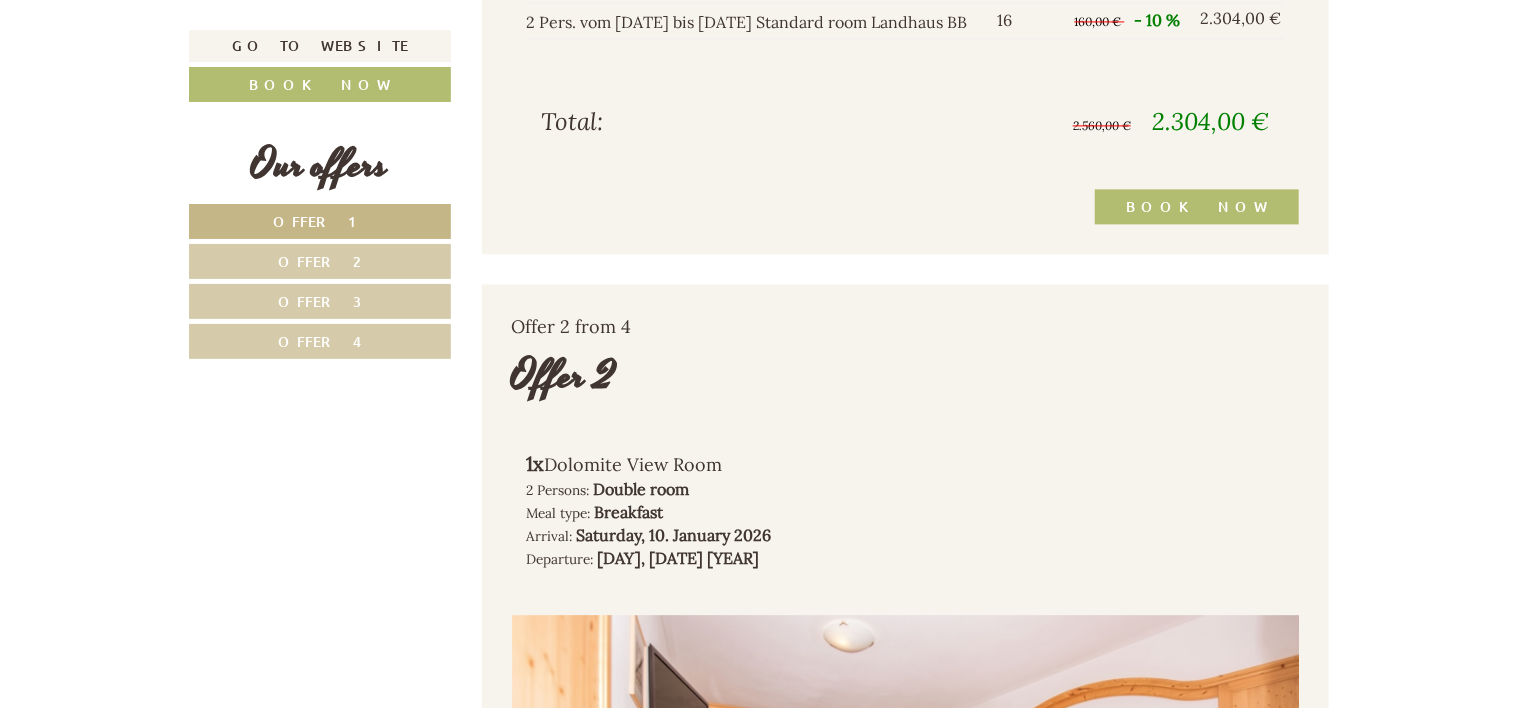 scroll, scrollTop: 2151, scrollLeft: 0, axis: vertical 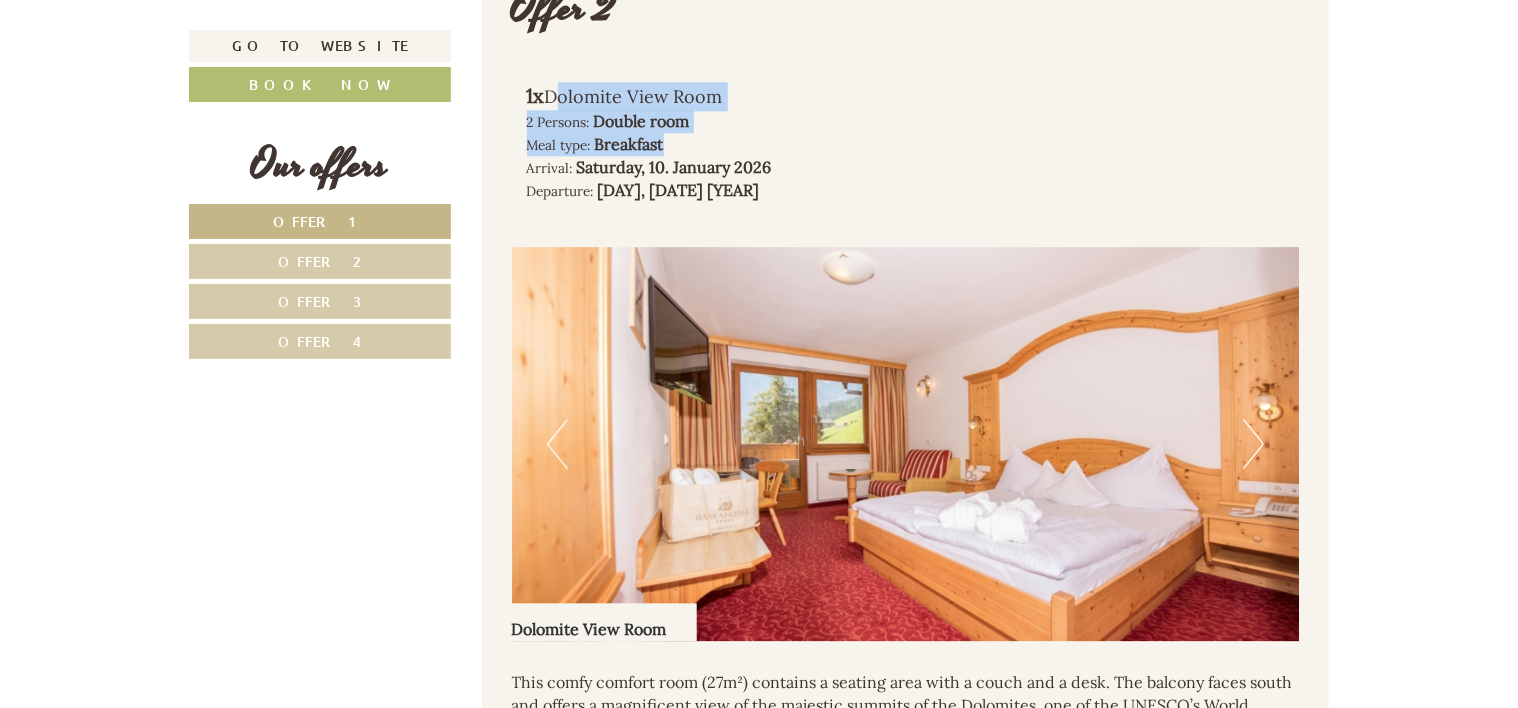drag, startPoint x: 551, startPoint y: 94, endPoint x: 774, endPoint y: 151, distance: 230.16951 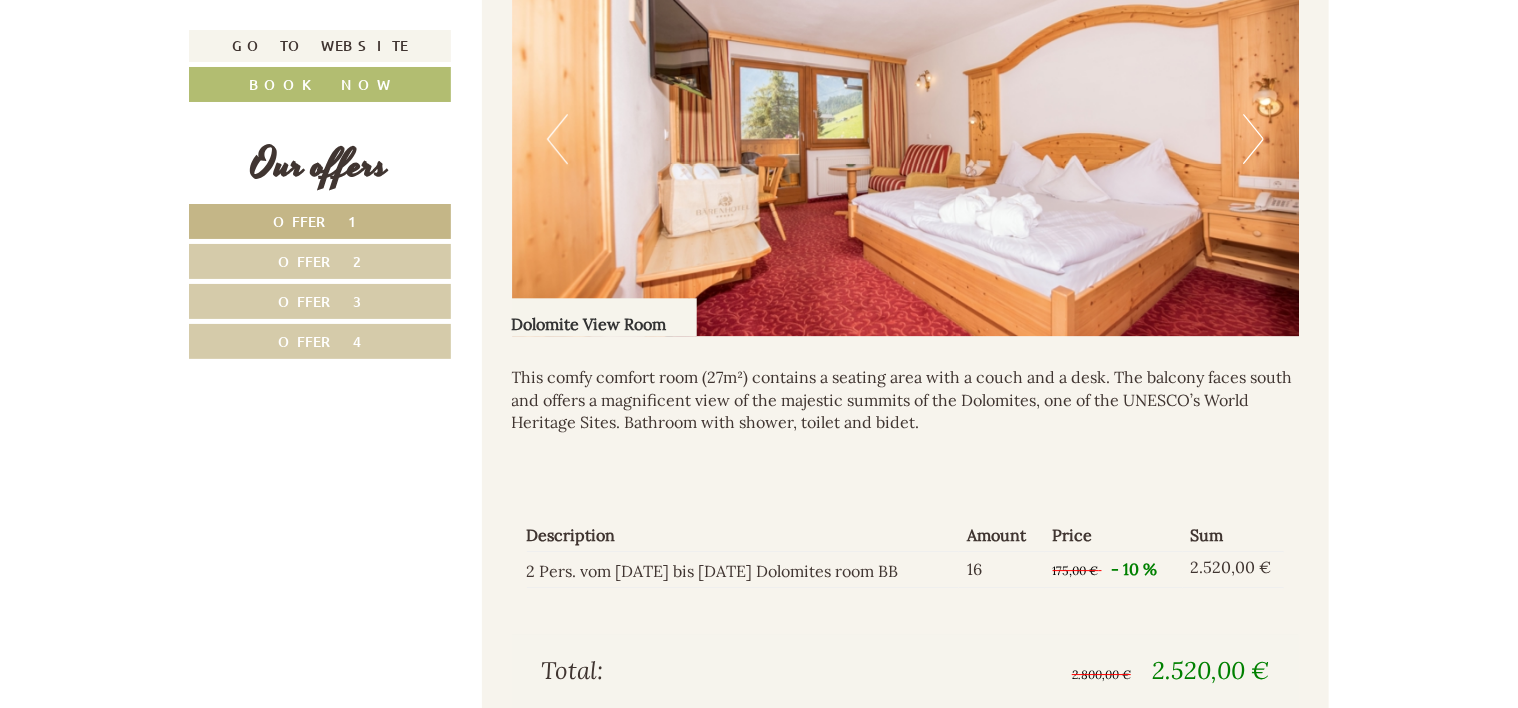 scroll, scrollTop: 2858, scrollLeft: 0, axis: vertical 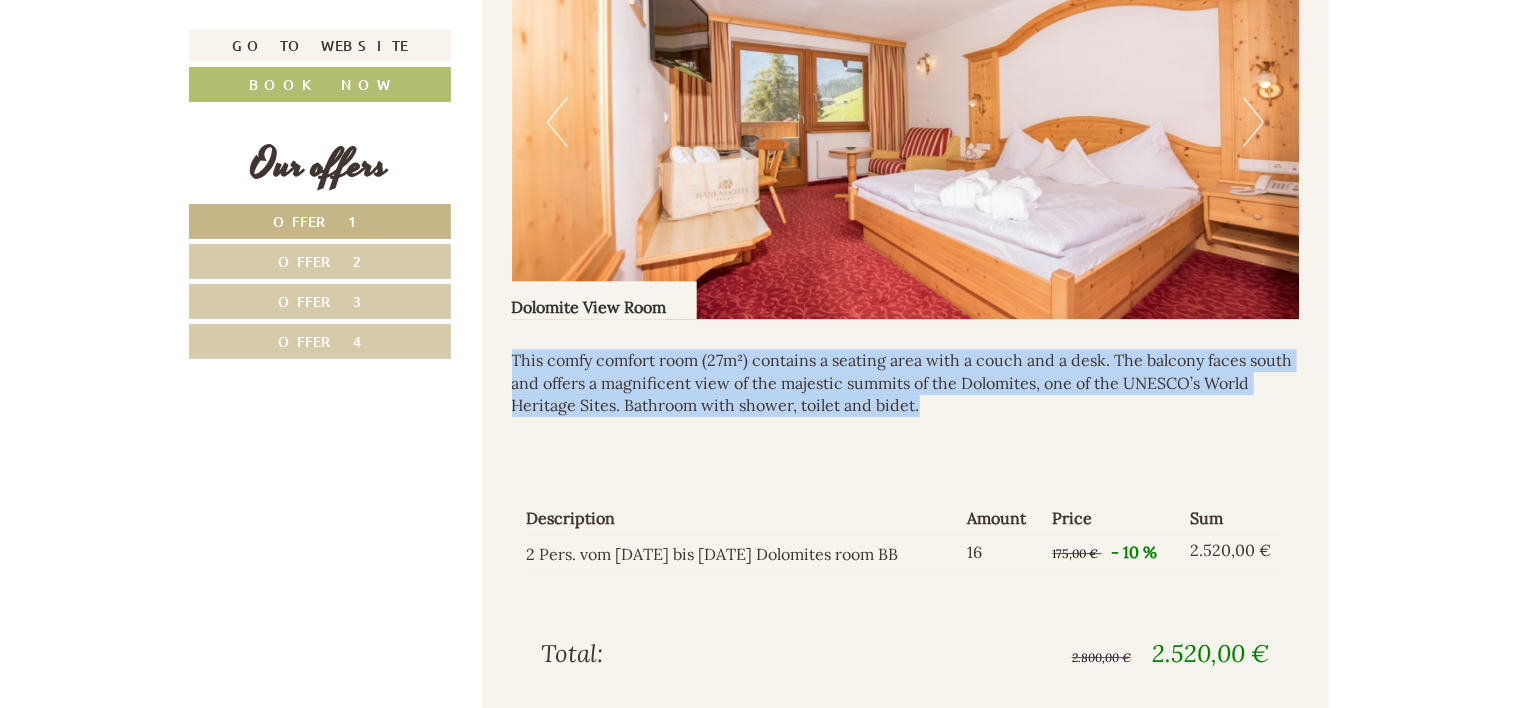 drag, startPoint x: 917, startPoint y: 405, endPoint x: 512, endPoint y: 349, distance: 408.85327 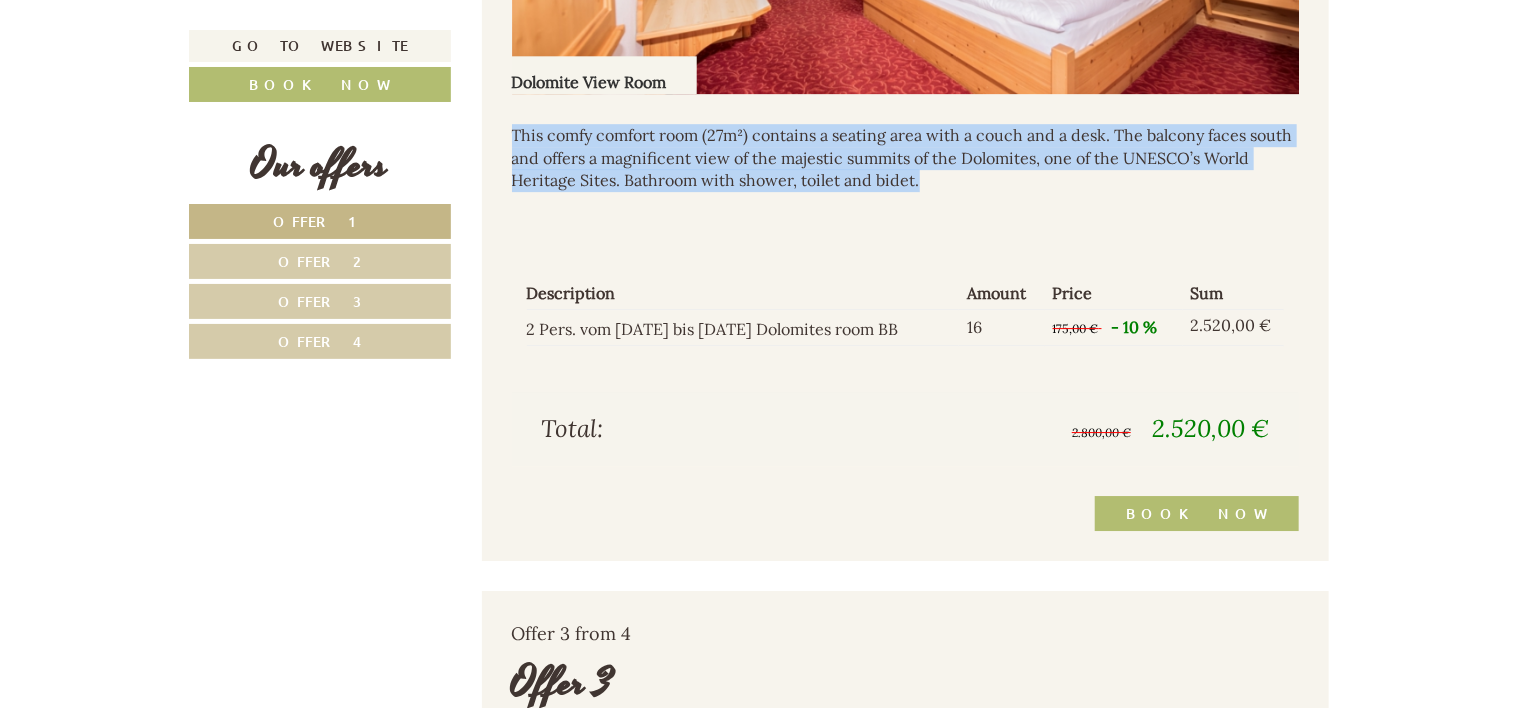 scroll, scrollTop: 3098, scrollLeft: 0, axis: vertical 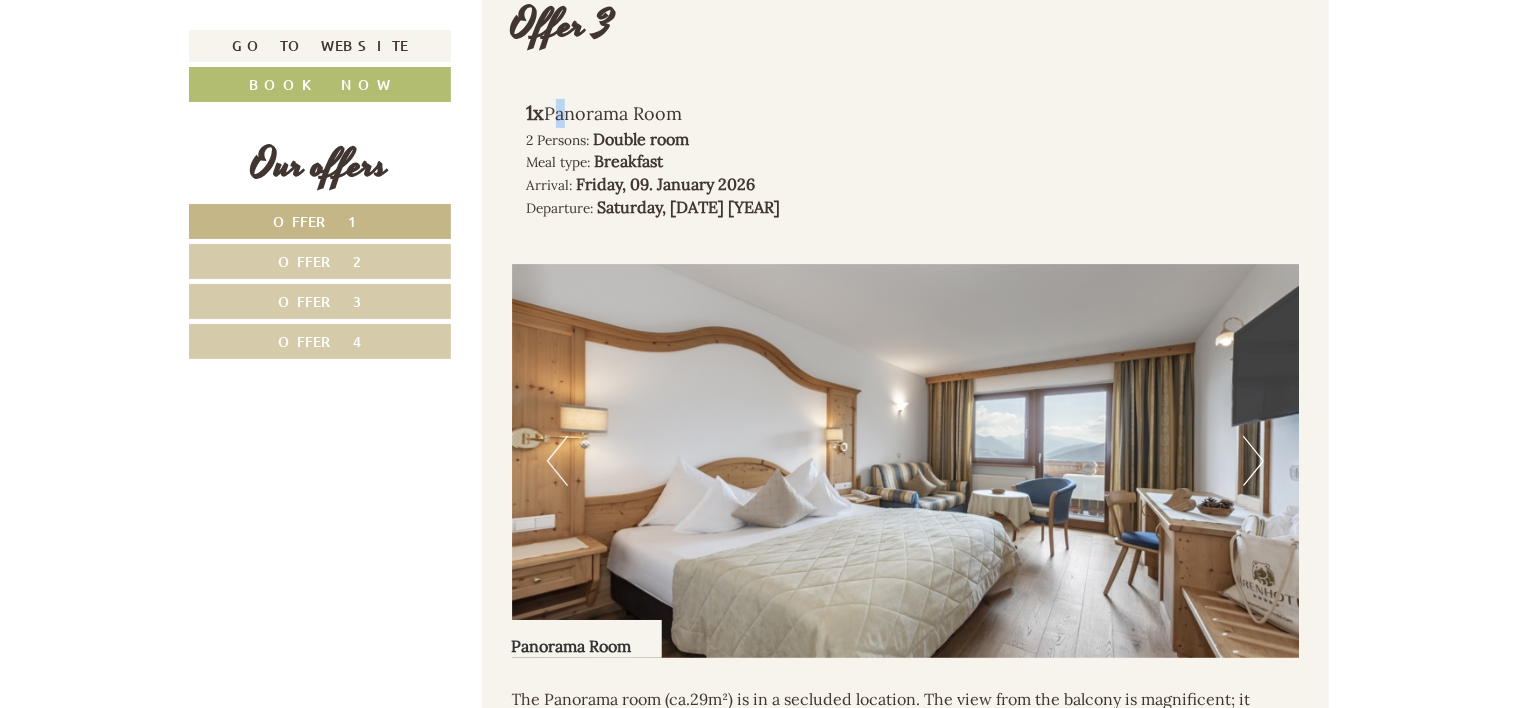 click on "1x  Panorama Room" at bounding box center [701, 113] 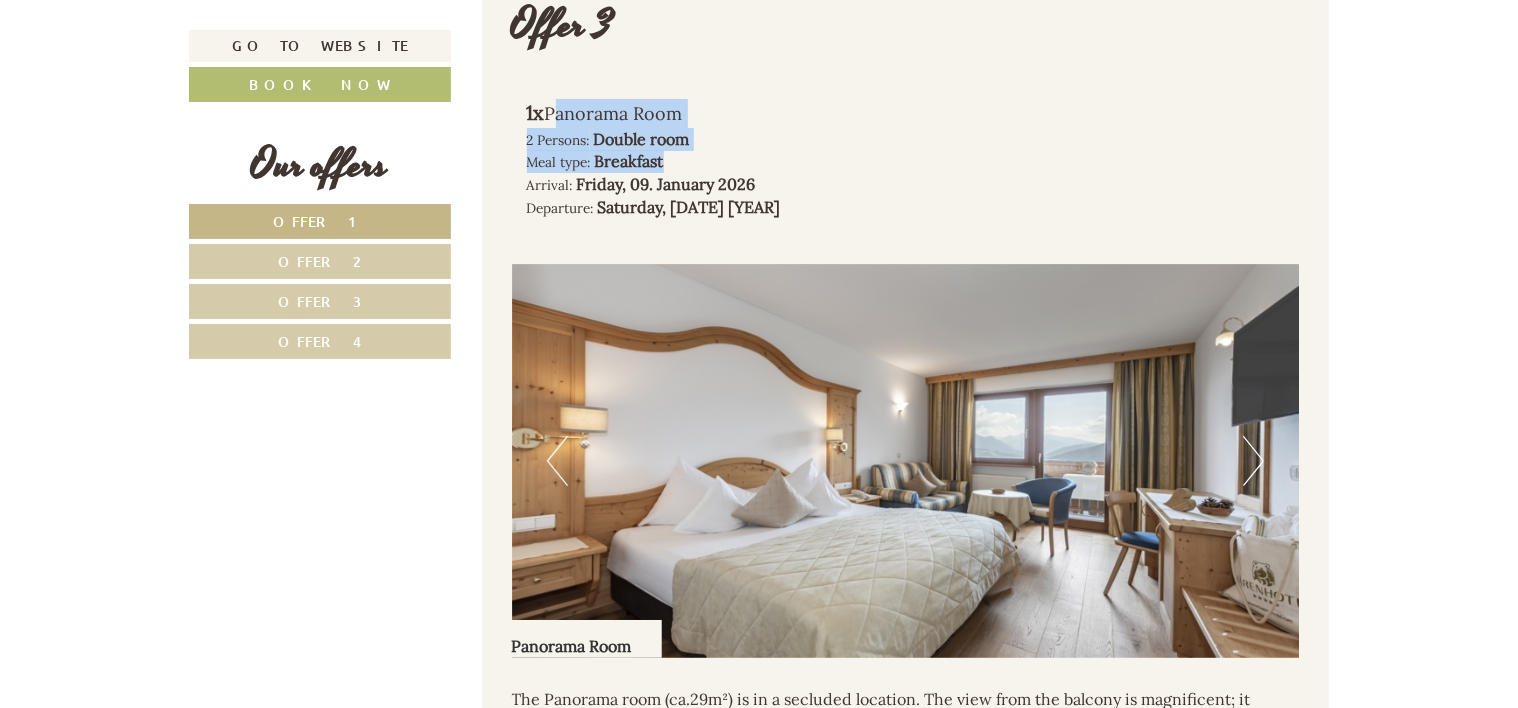 drag, startPoint x: 551, startPoint y: 107, endPoint x: 684, endPoint y: 148, distance: 139.17615 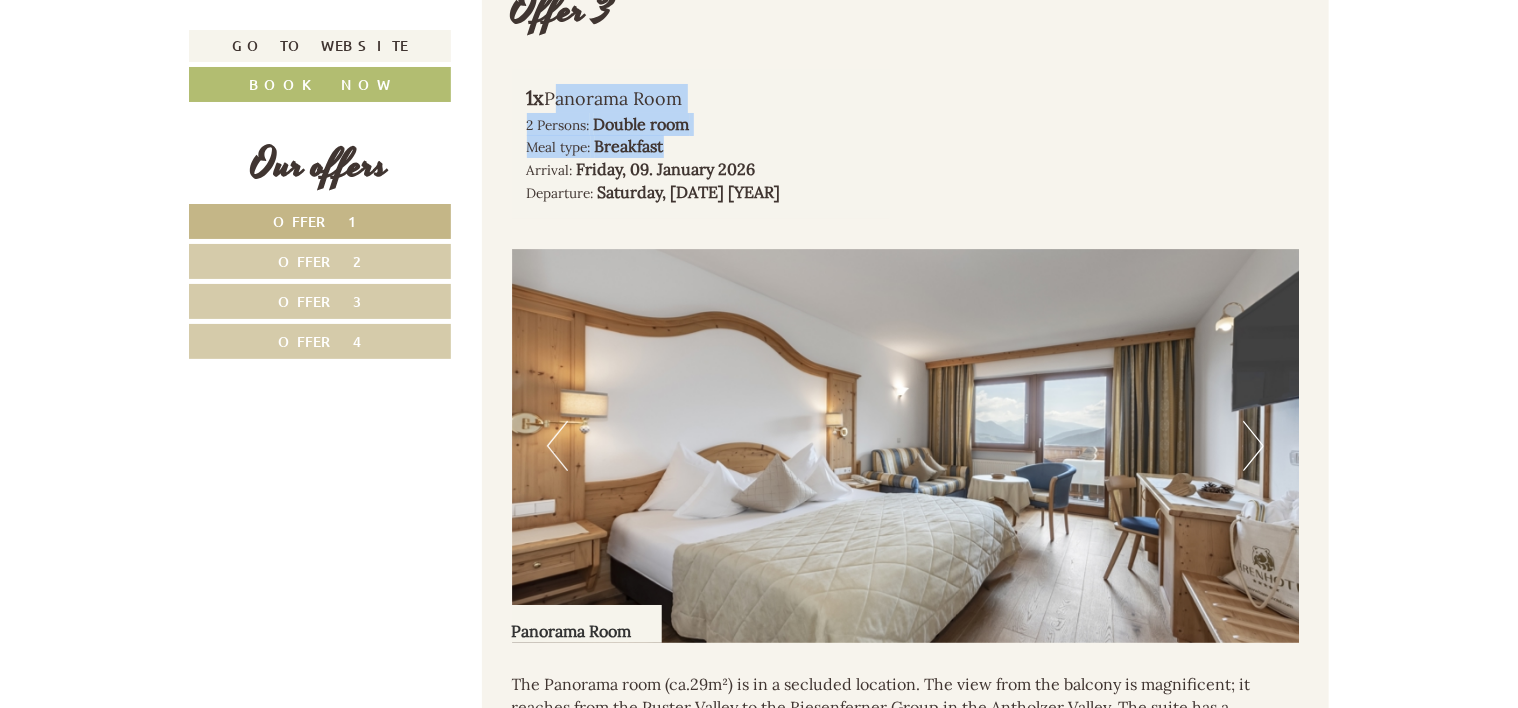 scroll, scrollTop: 3837, scrollLeft: 0, axis: vertical 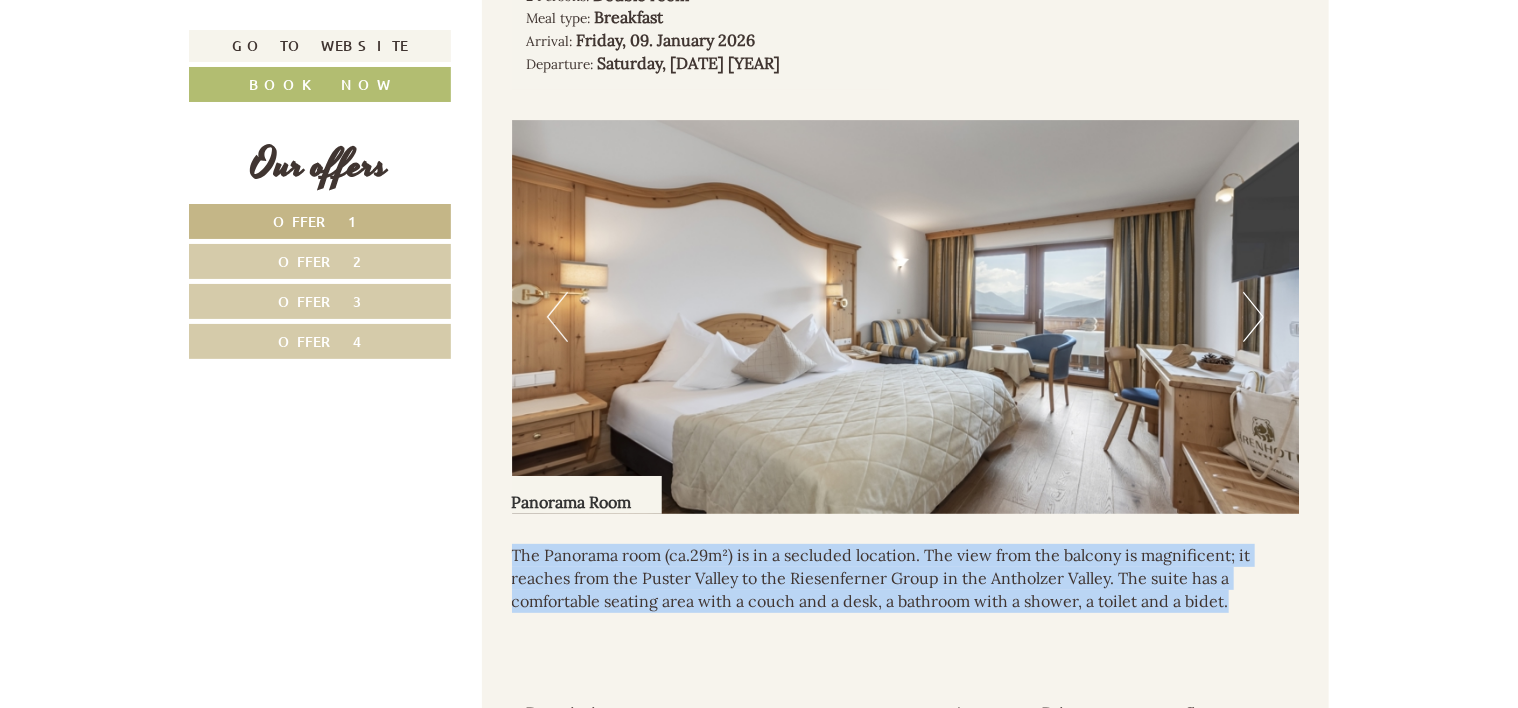 drag, startPoint x: 521, startPoint y: 543, endPoint x: 1228, endPoint y: 612, distance: 710.3591 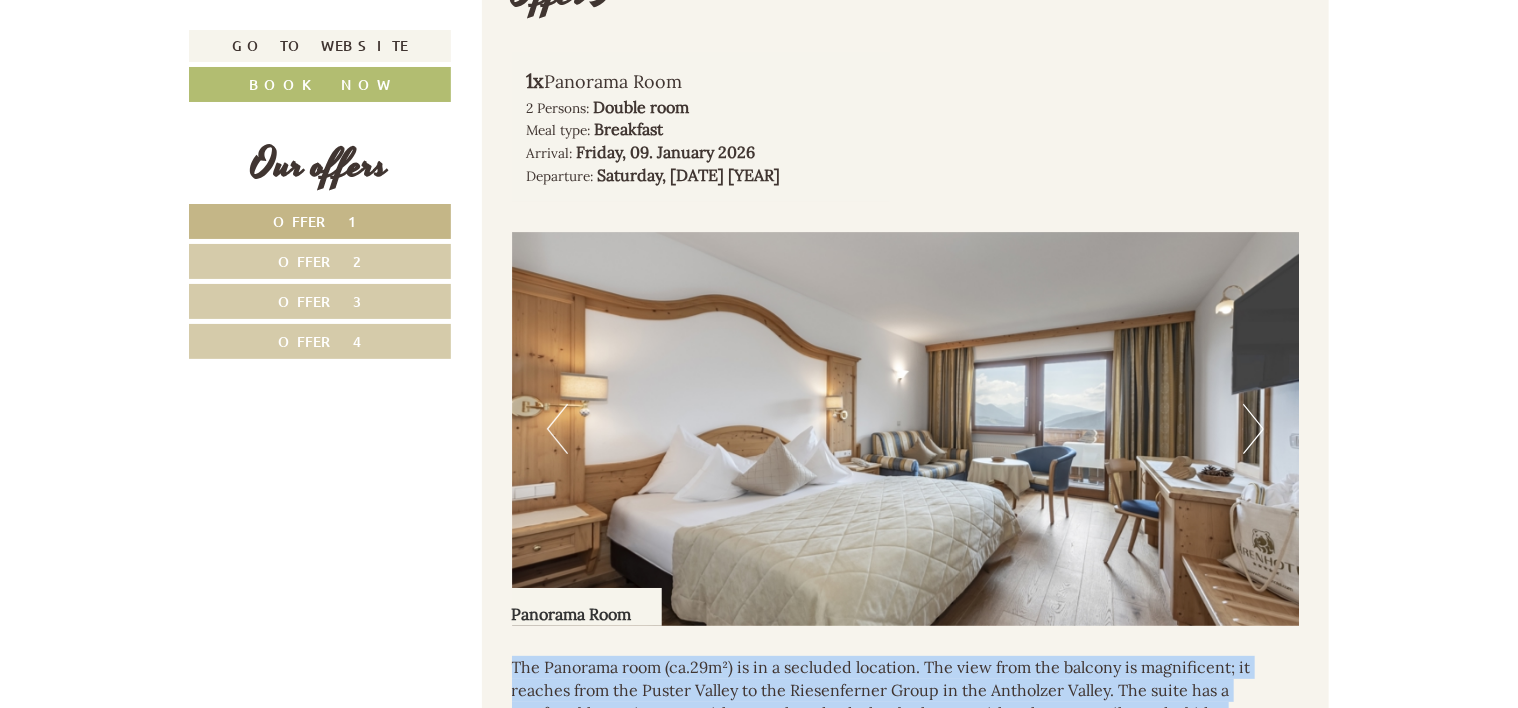scroll, scrollTop: 3757, scrollLeft: 0, axis: vertical 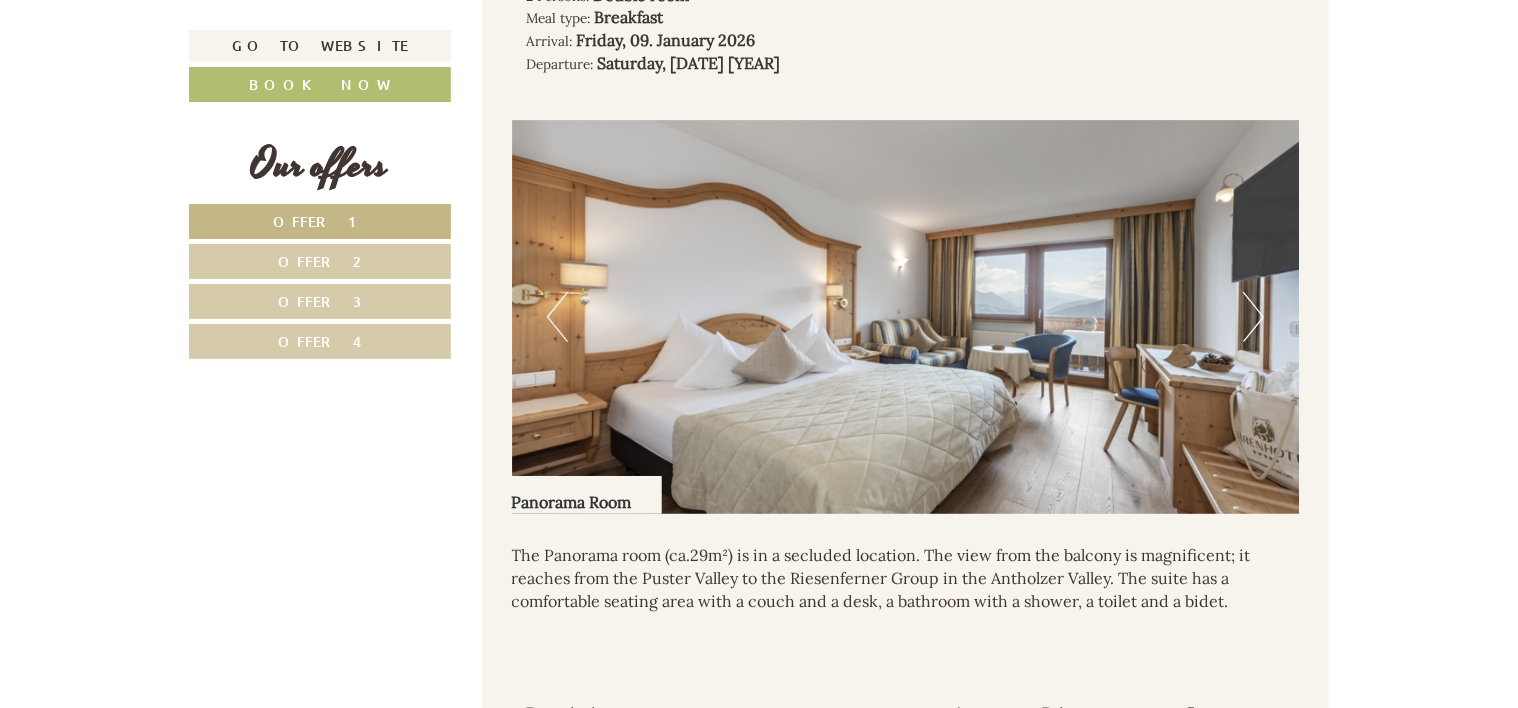 drag, startPoint x: 1382, startPoint y: 204, endPoint x: 1519, endPoint y: 195, distance: 137.2953 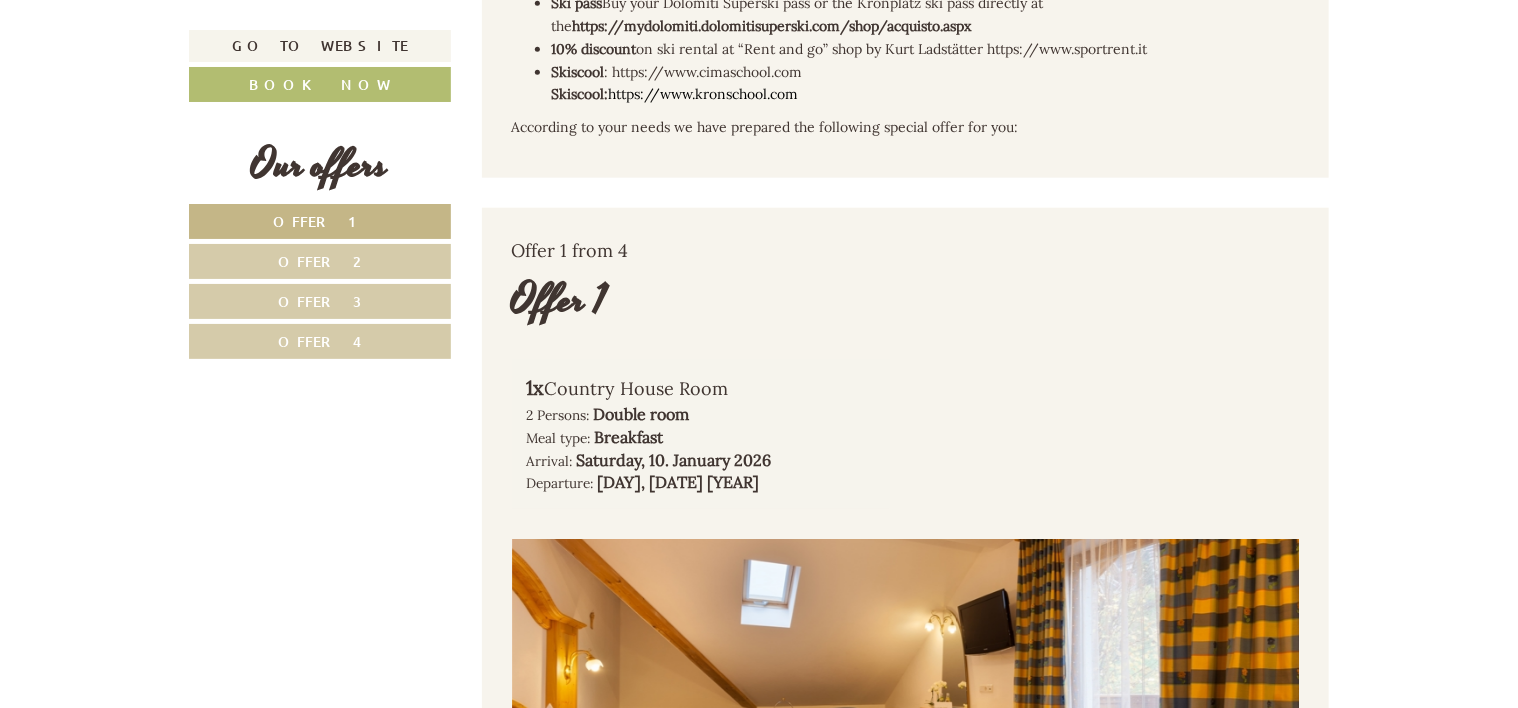 scroll, scrollTop: 1027, scrollLeft: 0, axis: vertical 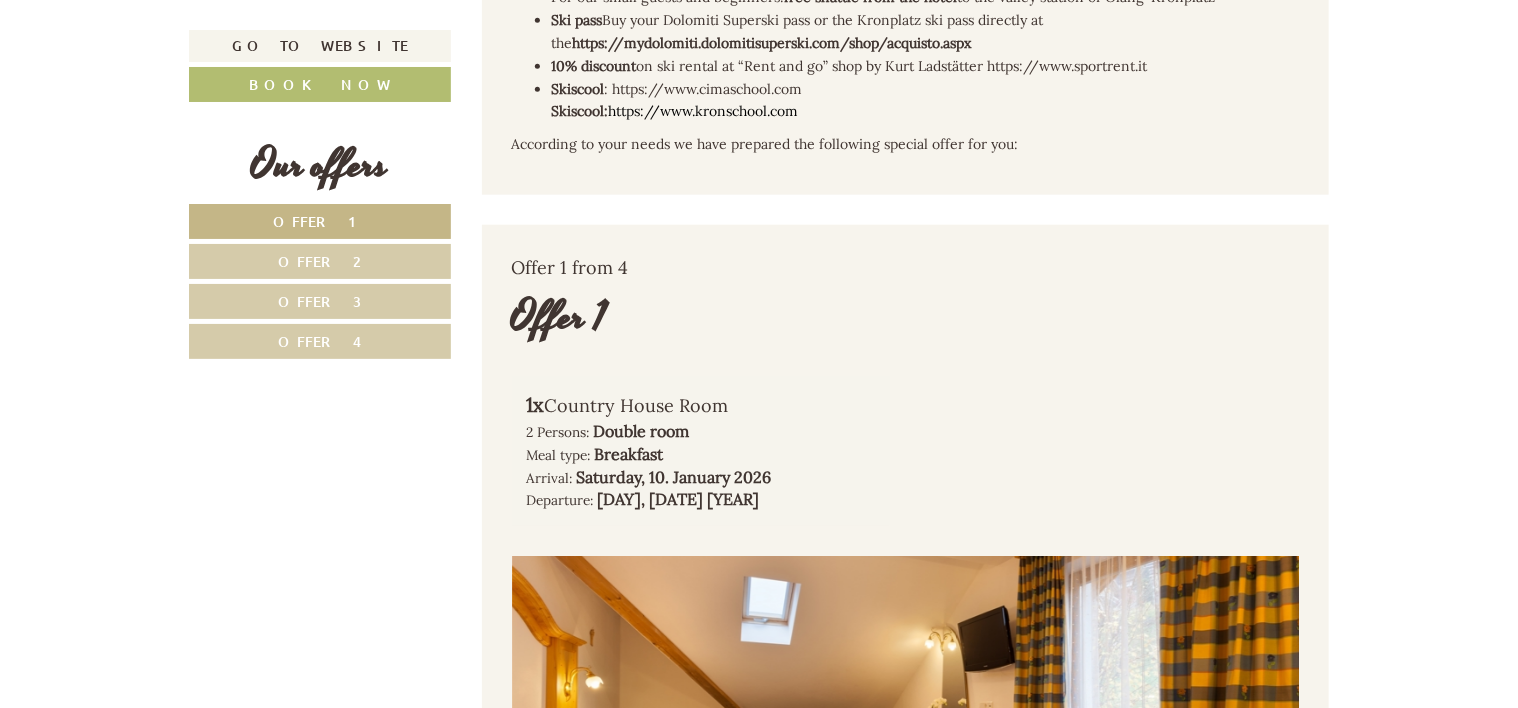 drag, startPoint x: 1520, startPoint y: 70, endPoint x: 1476, endPoint y: 44, distance: 51.10773 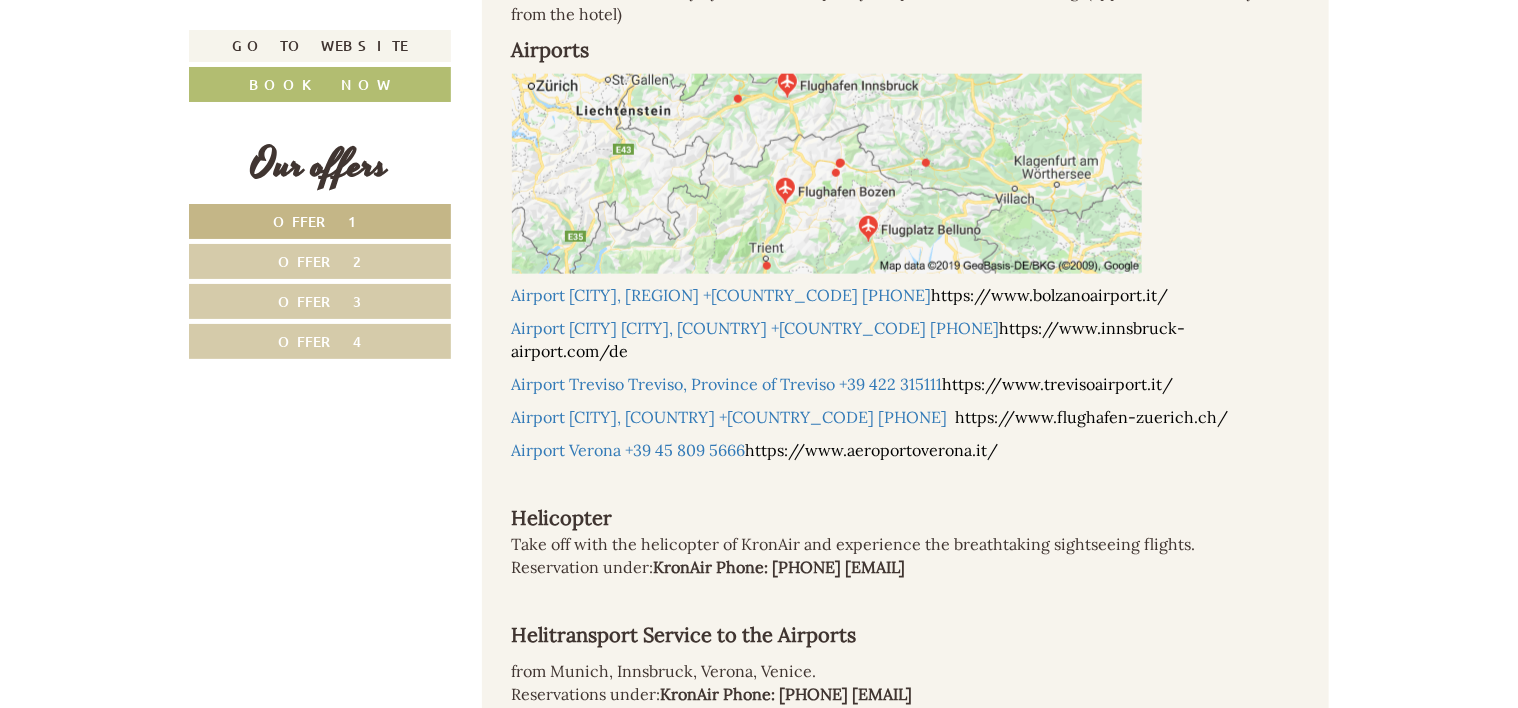 scroll, scrollTop: 13504, scrollLeft: 0, axis: vertical 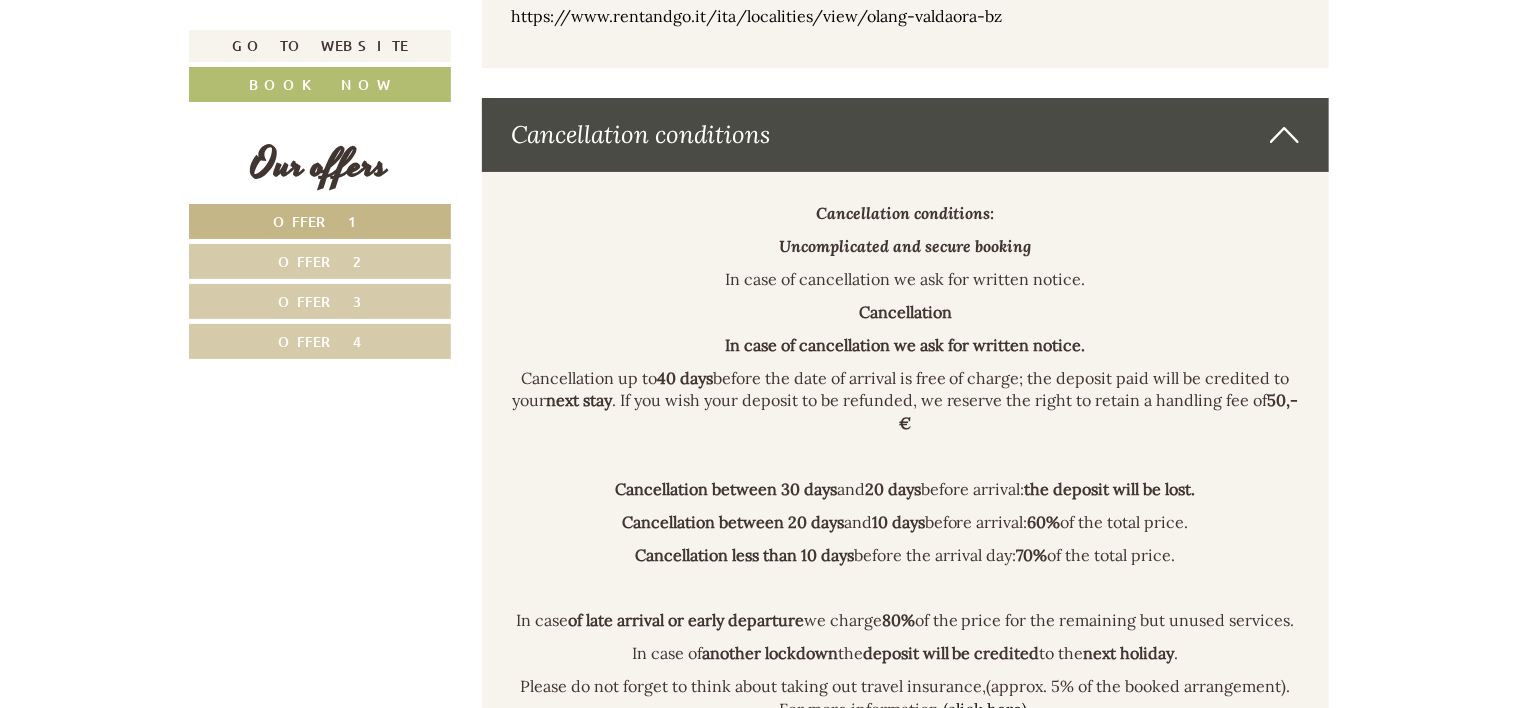 click on "Cancellation up to  40 days  before the date of arrival is free of charge; the deposit paid will be credited to your  next stay . If you wish your deposit to be refunded, we reserve the right to retain a handling fee of  50,-€" at bounding box center (906, 401) 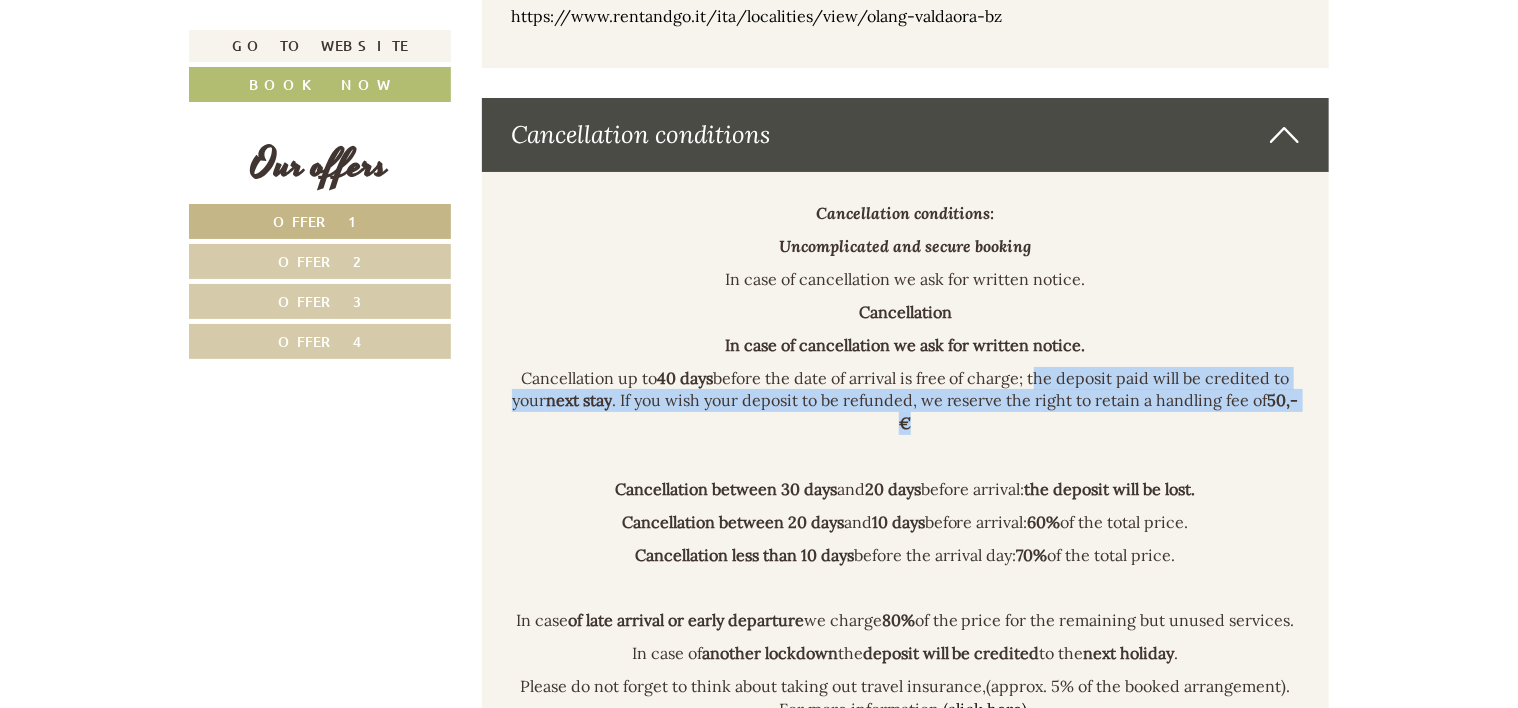 drag, startPoint x: 1033, startPoint y: 368, endPoint x: 1263, endPoint y: 421, distance: 236.02754 